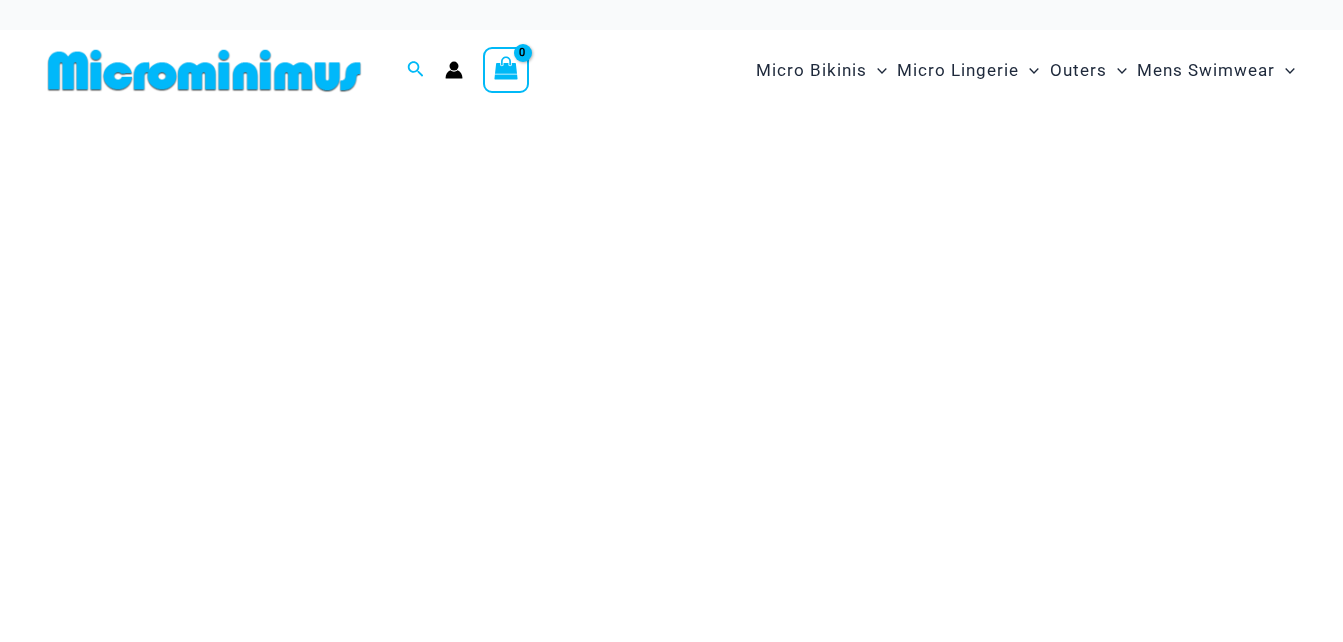 scroll, scrollTop: 0, scrollLeft: 0, axis: both 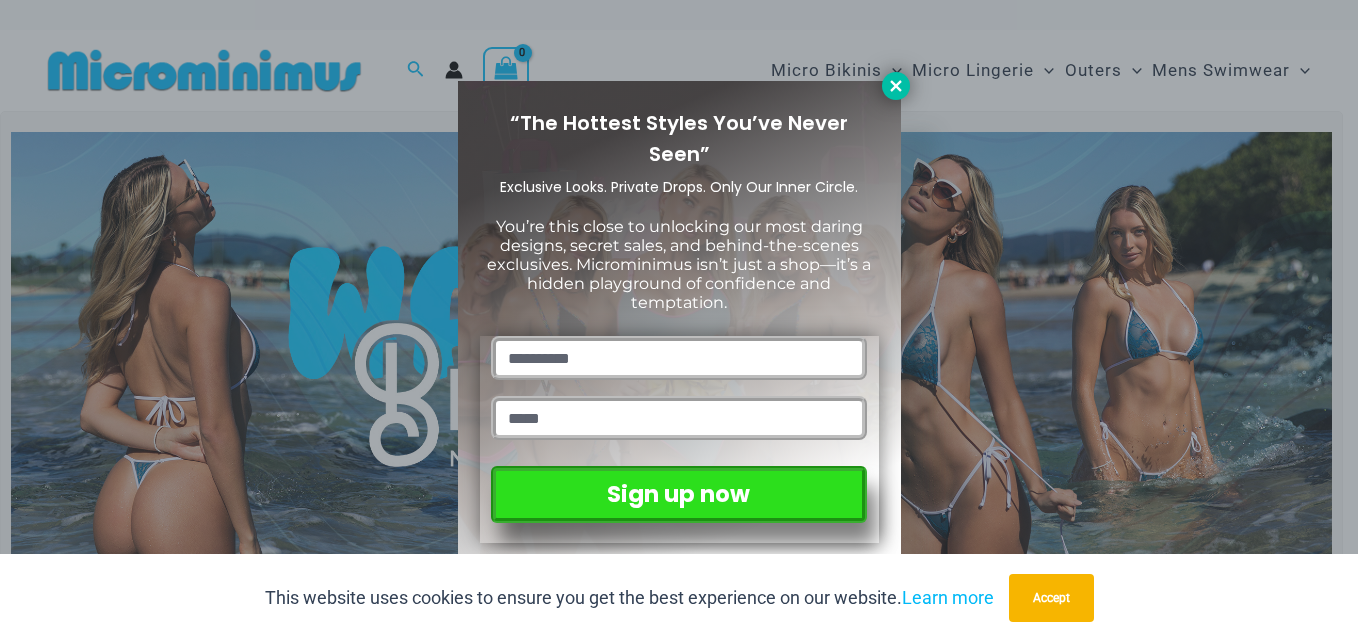 click 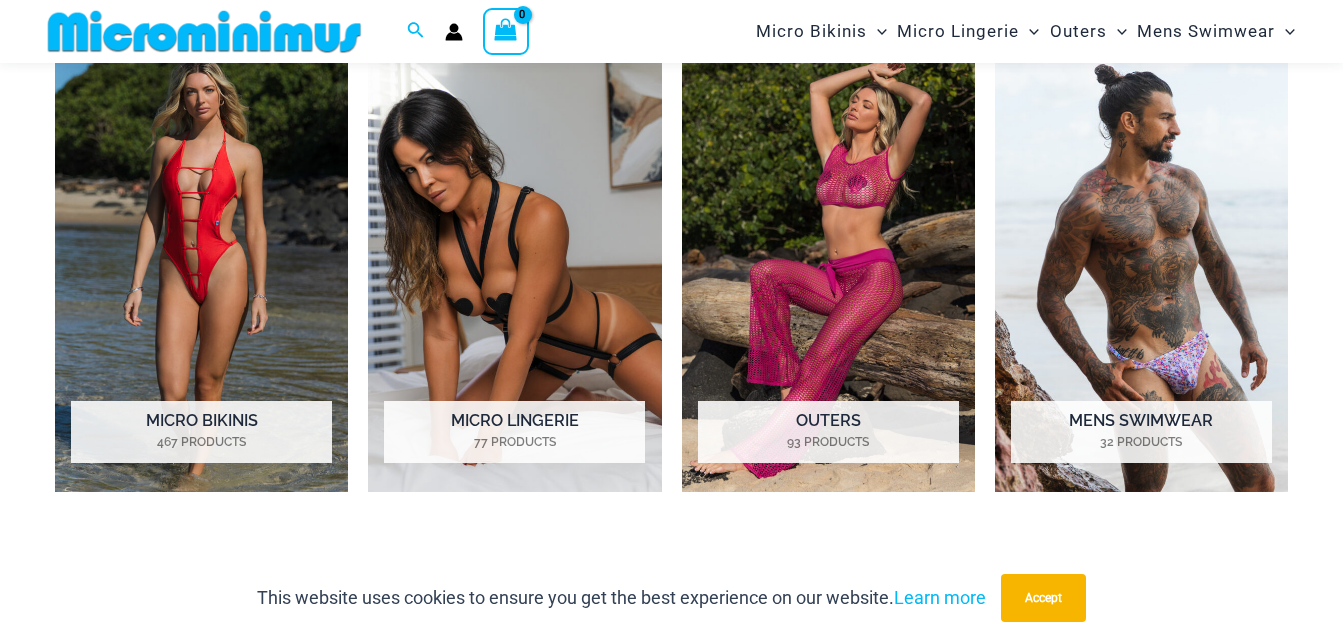 scroll, scrollTop: 1387, scrollLeft: 0, axis: vertical 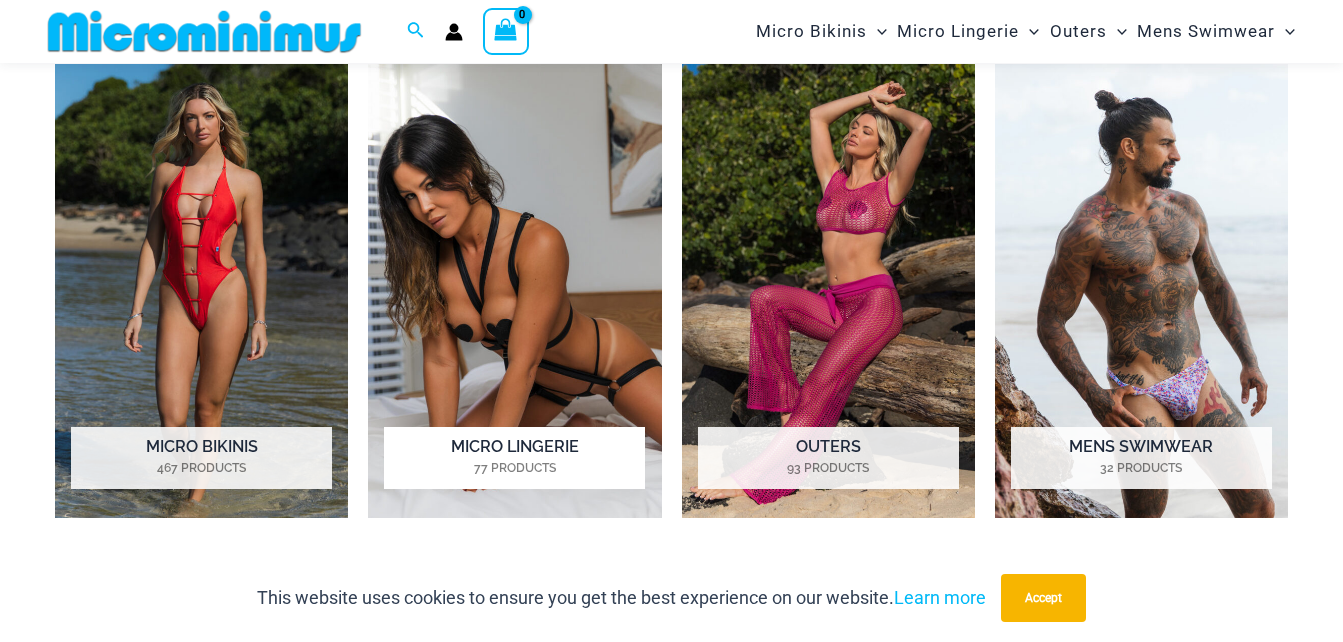 click on "Micro Lingerie 77 Products" at bounding box center [514, 458] 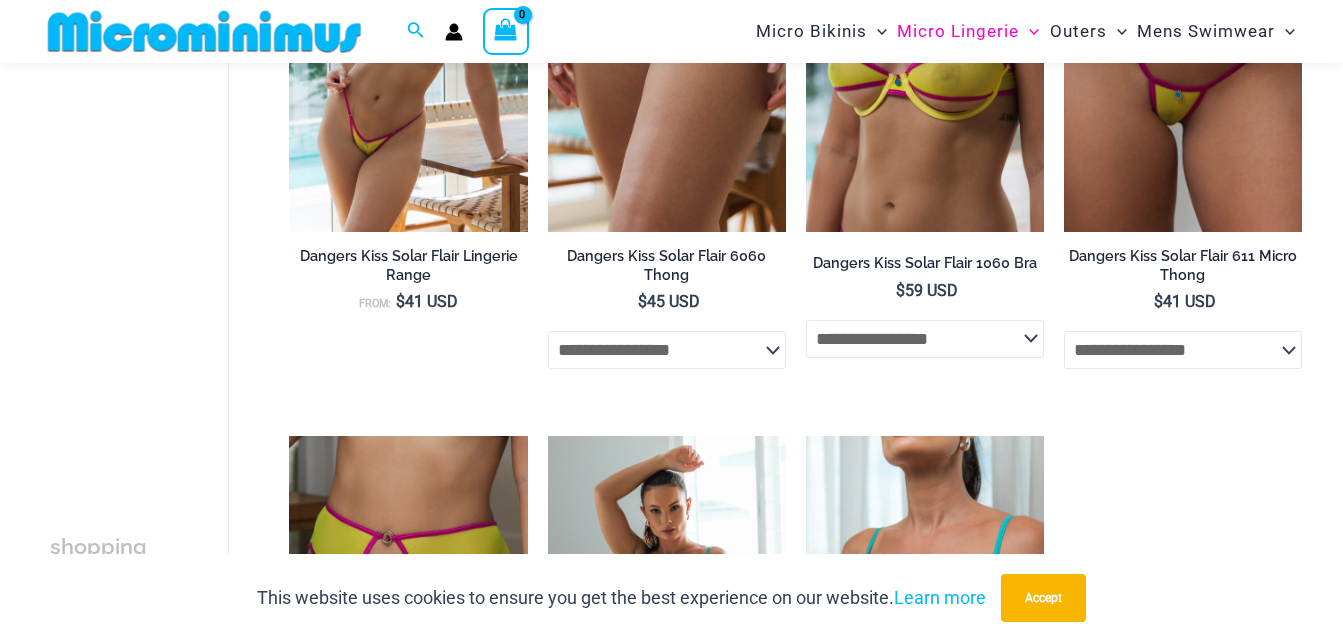 scroll, scrollTop: 3773, scrollLeft: 0, axis: vertical 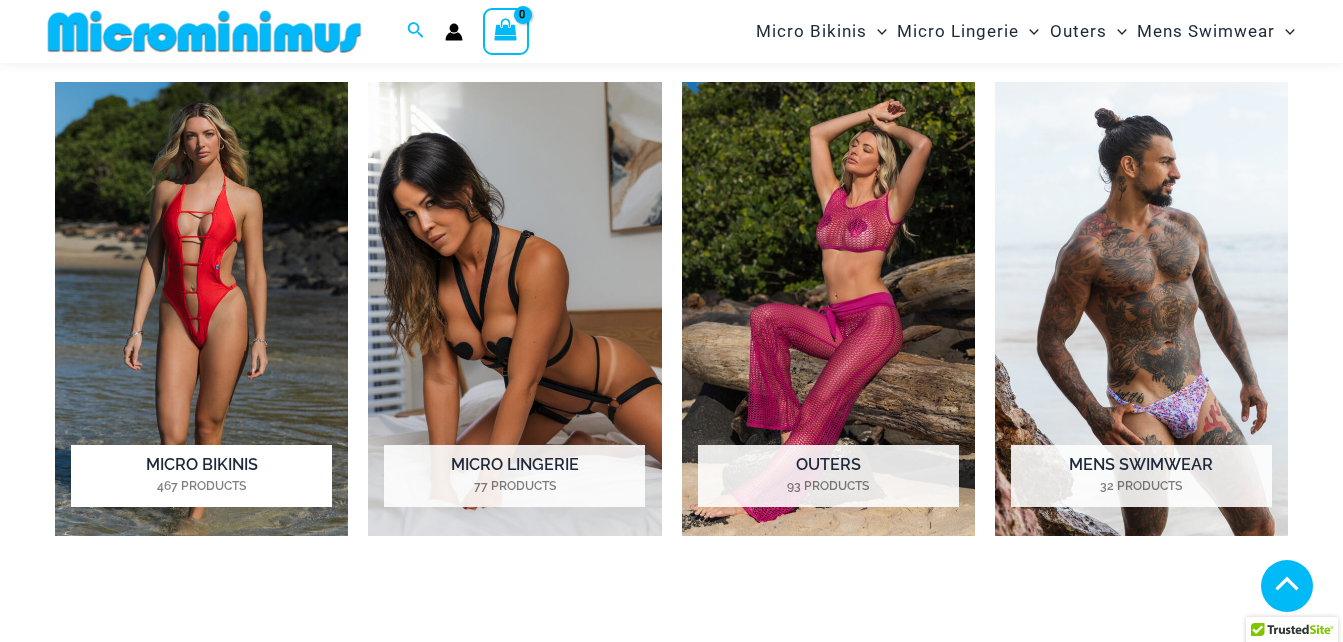 click on "Micro Bikinis 467 Products" at bounding box center [201, 476] 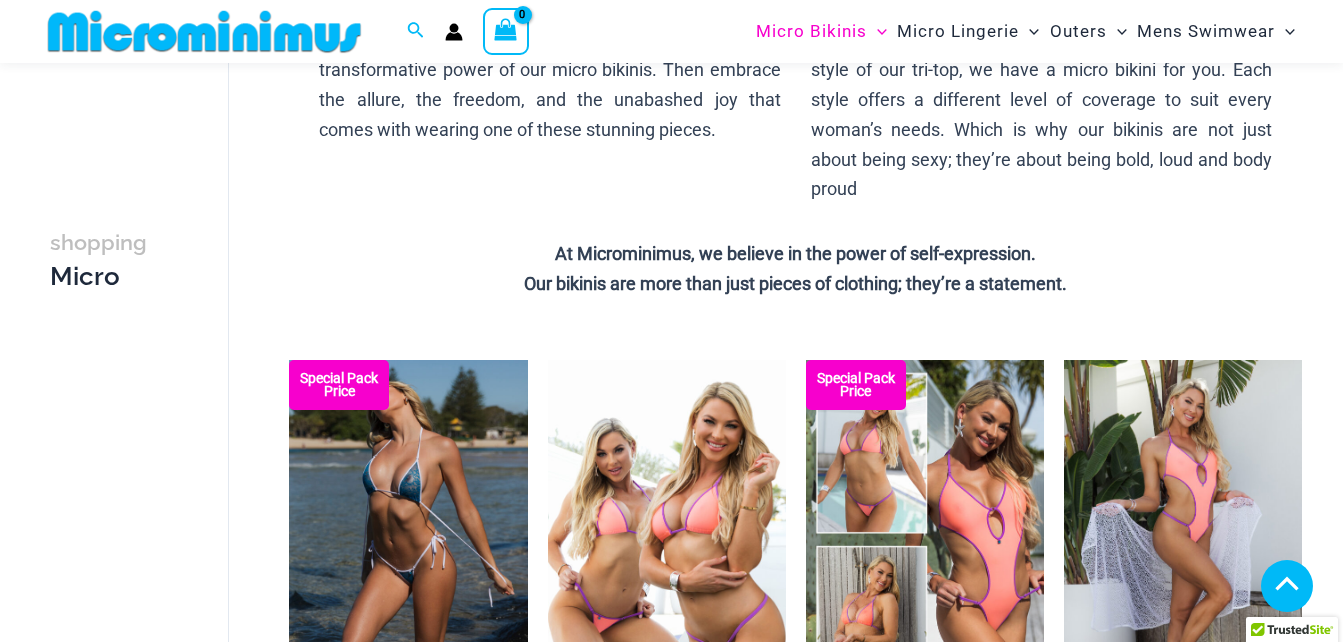 scroll, scrollTop: 3875, scrollLeft: 0, axis: vertical 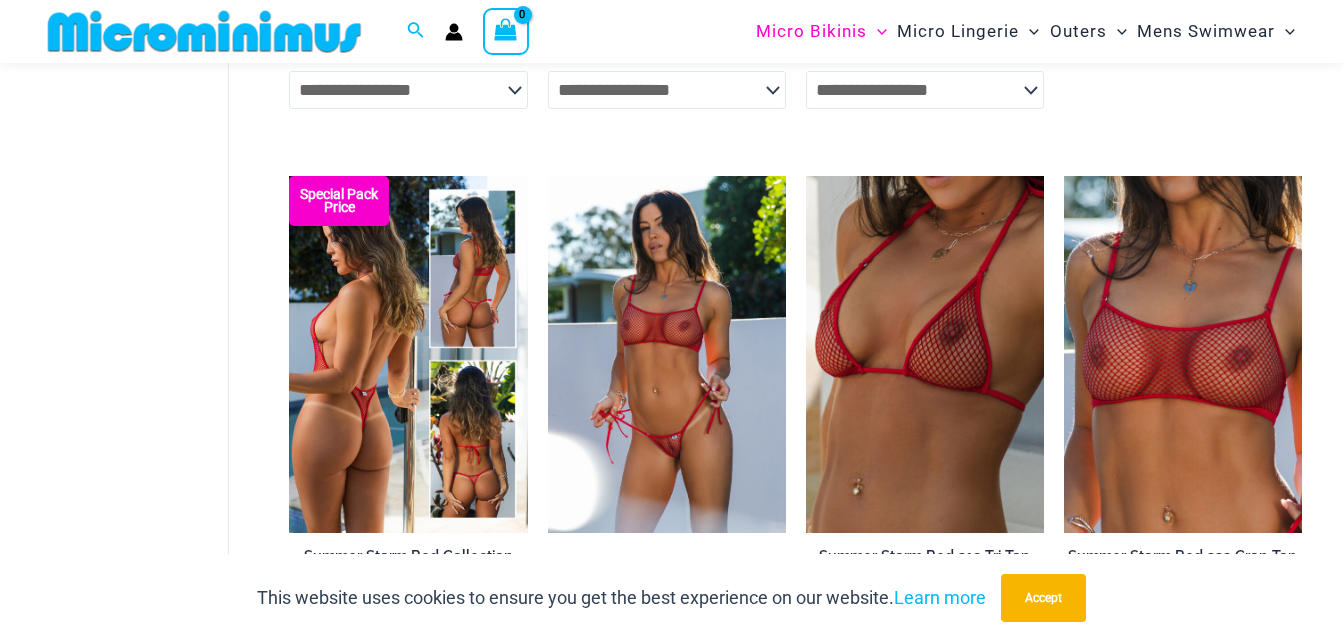 click at bounding box center [408, 354] 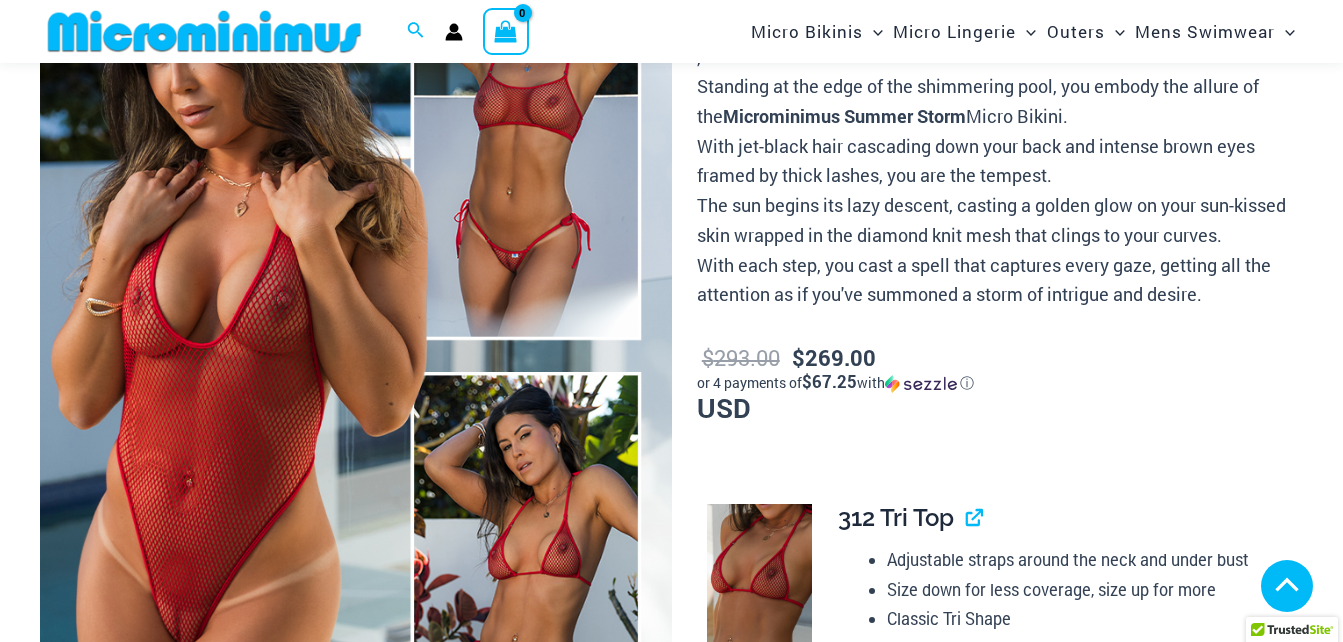 scroll, scrollTop: 462, scrollLeft: 0, axis: vertical 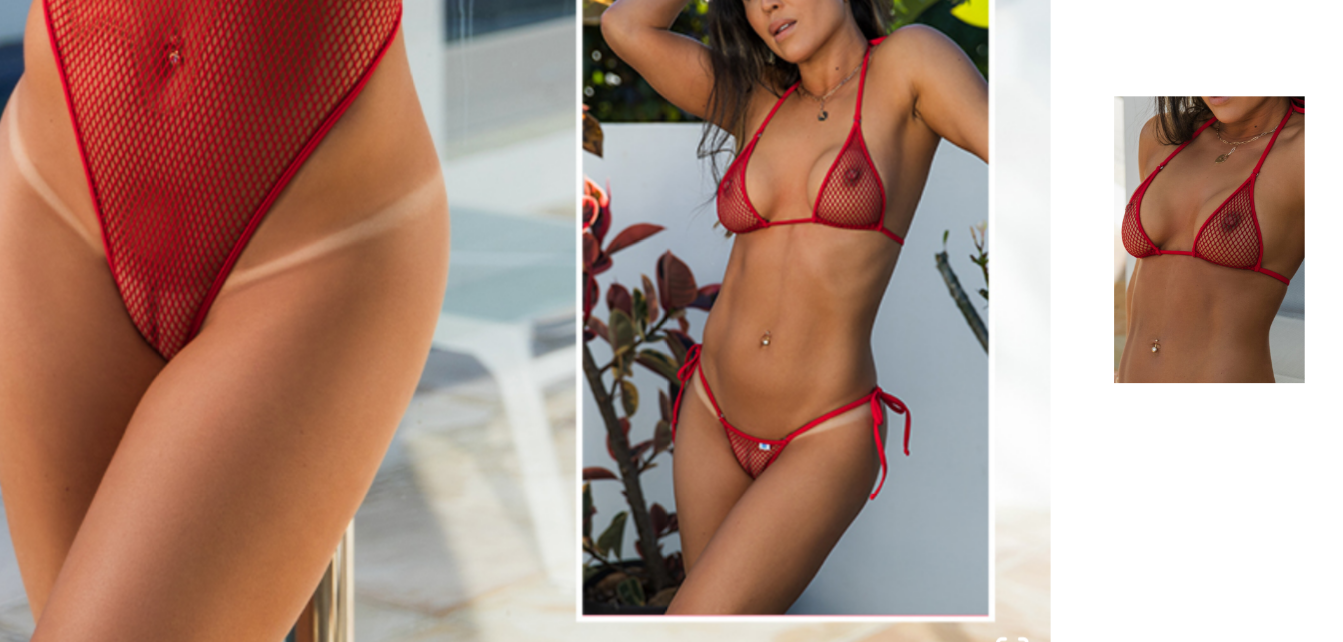 click at bounding box center (356, 193) 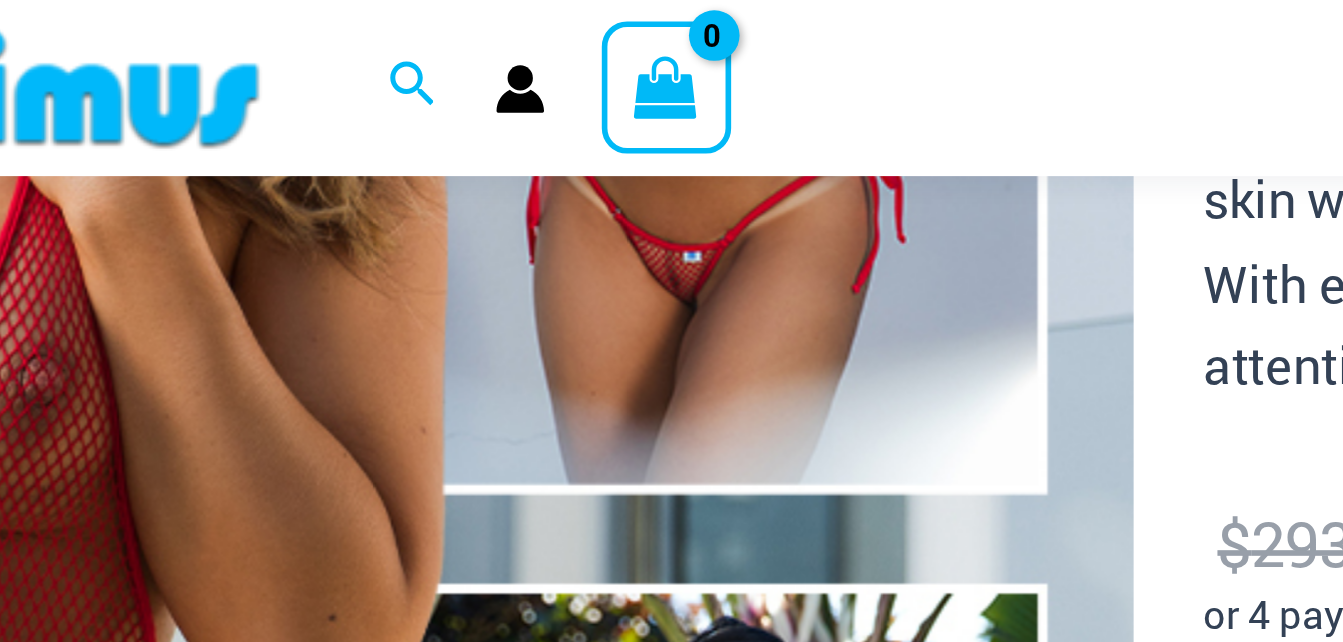 scroll, scrollTop: 416, scrollLeft: 0, axis: vertical 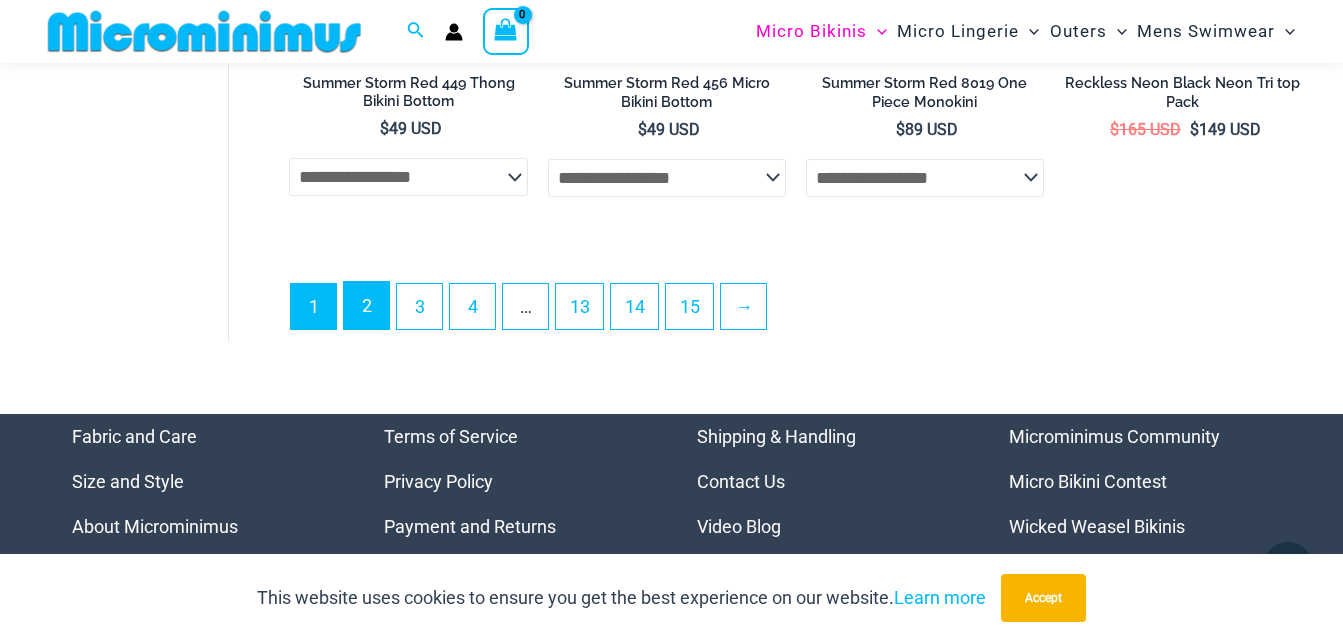 click on "2" at bounding box center (366, 305) 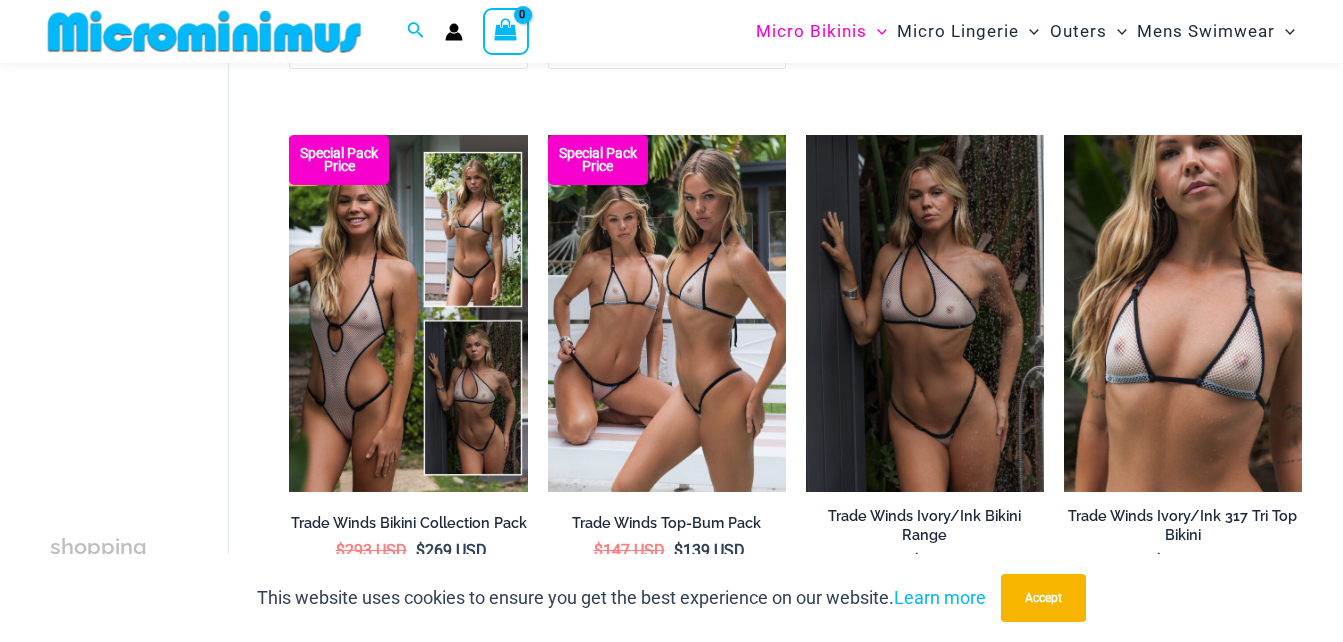 scroll, scrollTop: 2347, scrollLeft: 0, axis: vertical 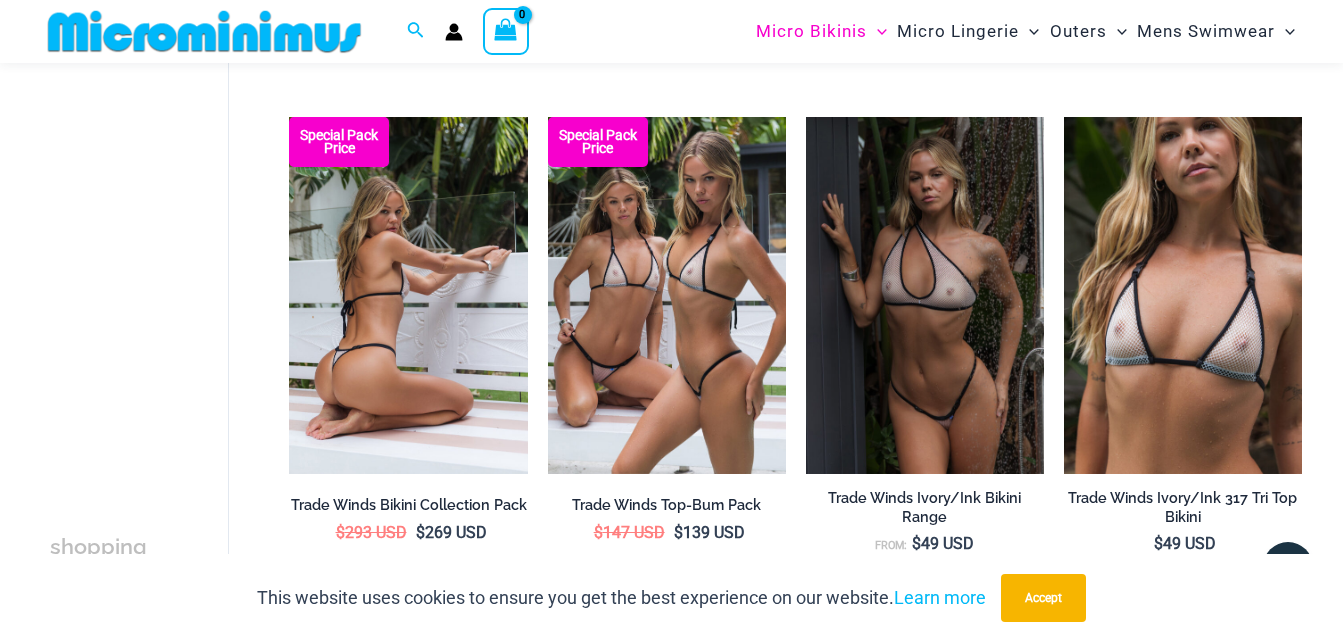 click at bounding box center [408, 295] 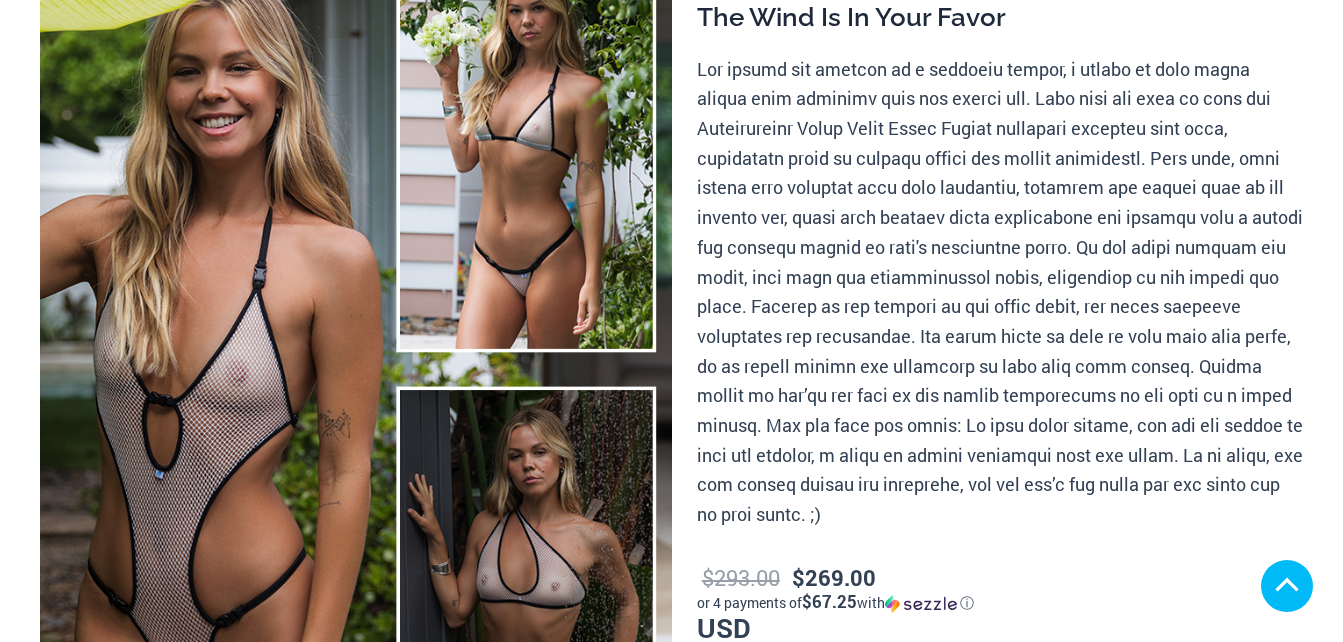 scroll, scrollTop: 435, scrollLeft: 0, axis: vertical 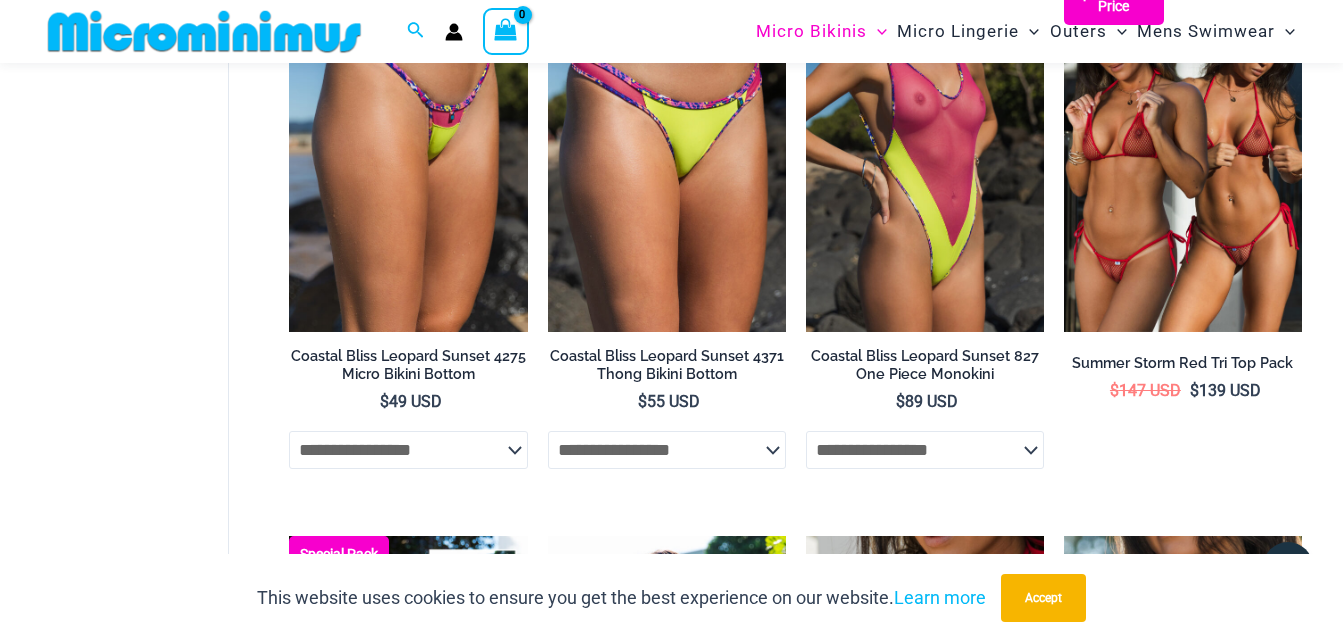 click on "This website uses cookies to ensure you get the best experience on our website.  Learn more
Accept" at bounding box center (671, 598) 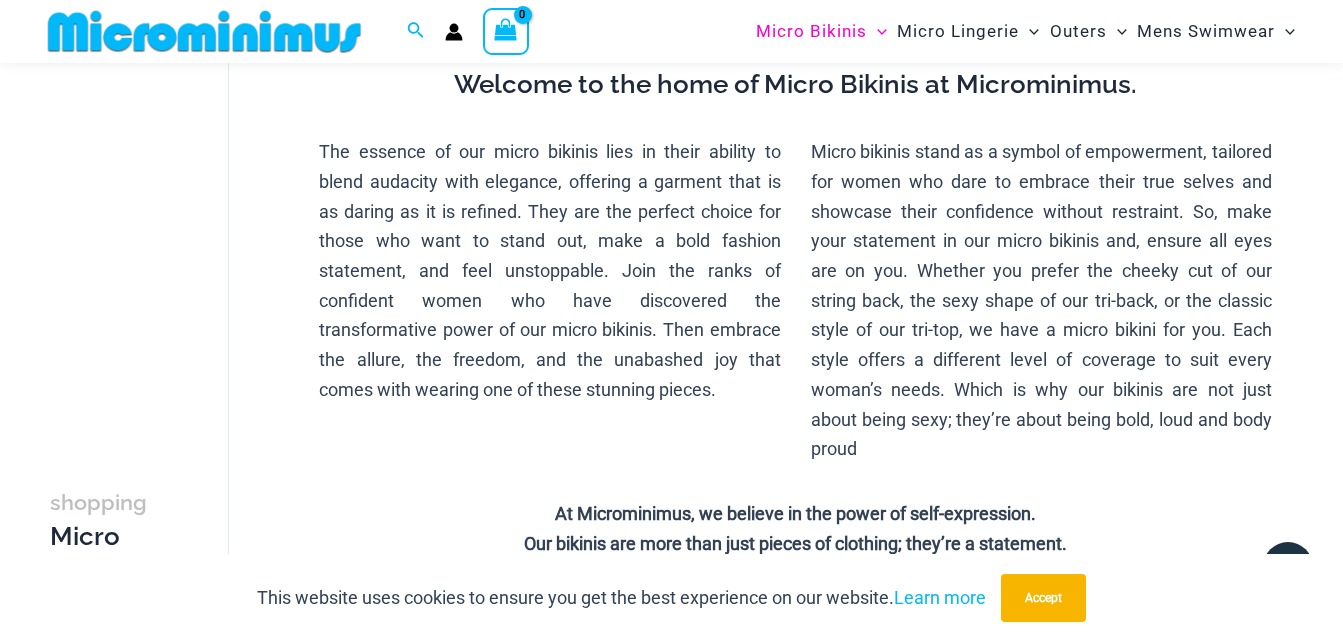 scroll, scrollTop: 0, scrollLeft: 0, axis: both 